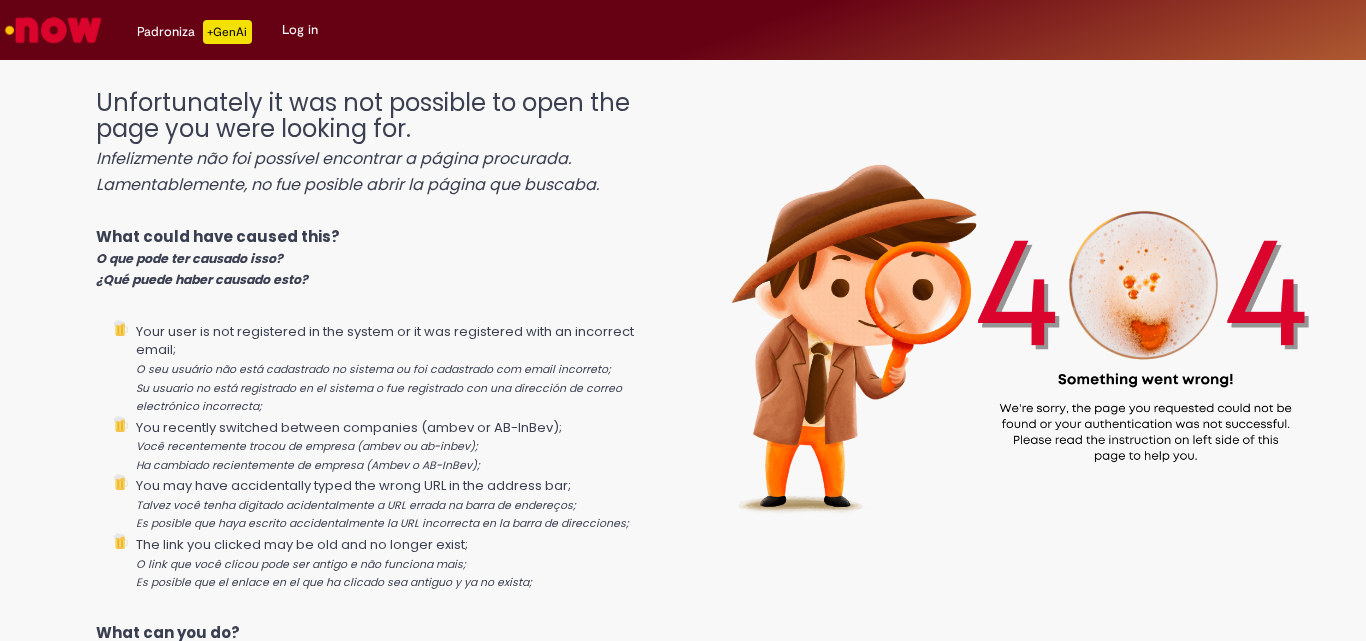 scroll, scrollTop: 0, scrollLeft: 0, axis: both 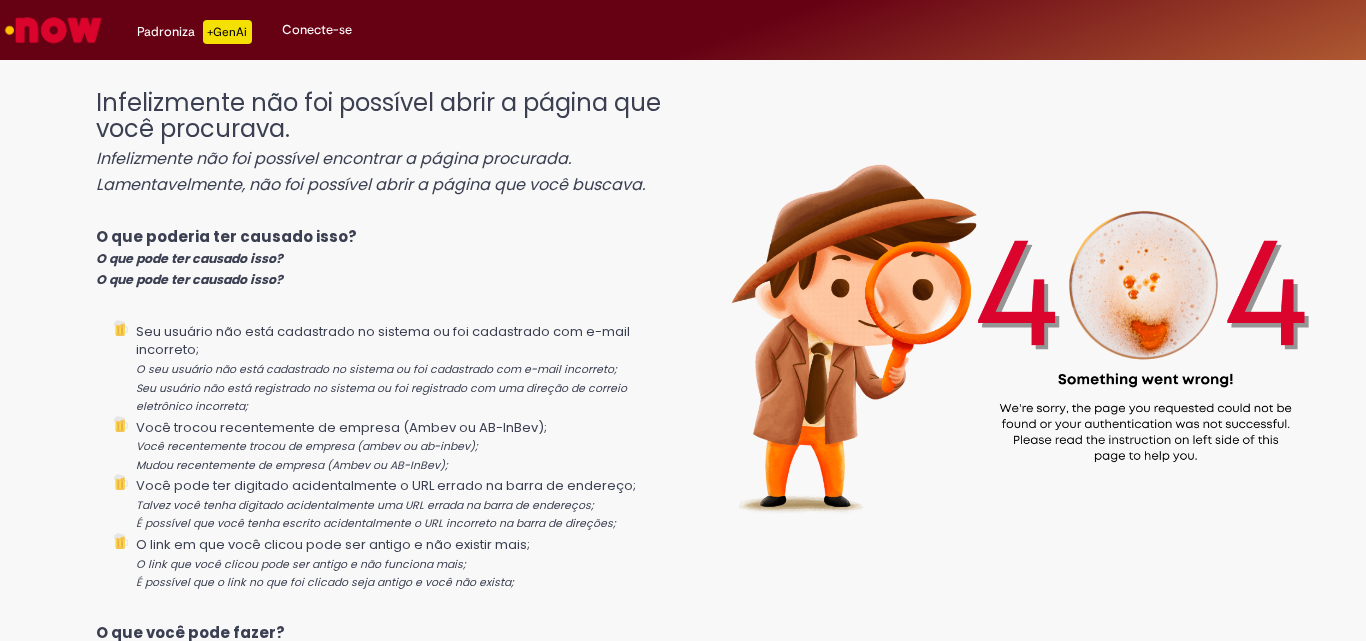 click at bounding box center [53, 30] 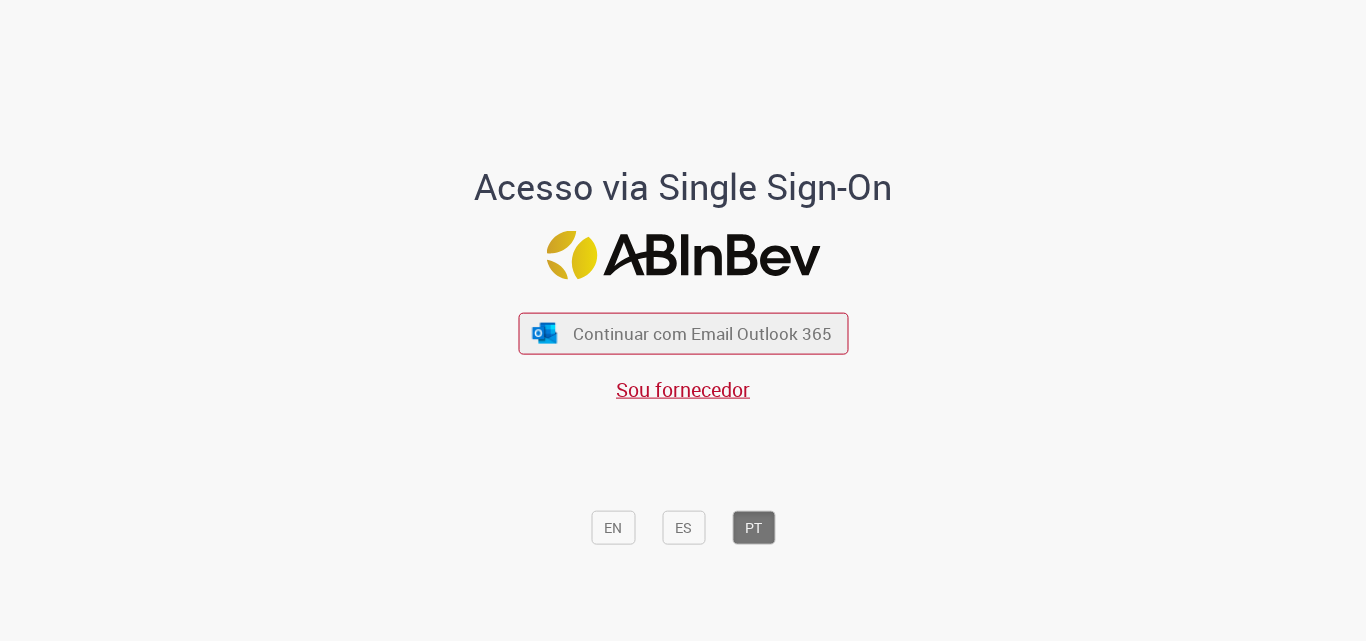 scroll, scrollTop: 0, scrollLeft: 0, axis: both 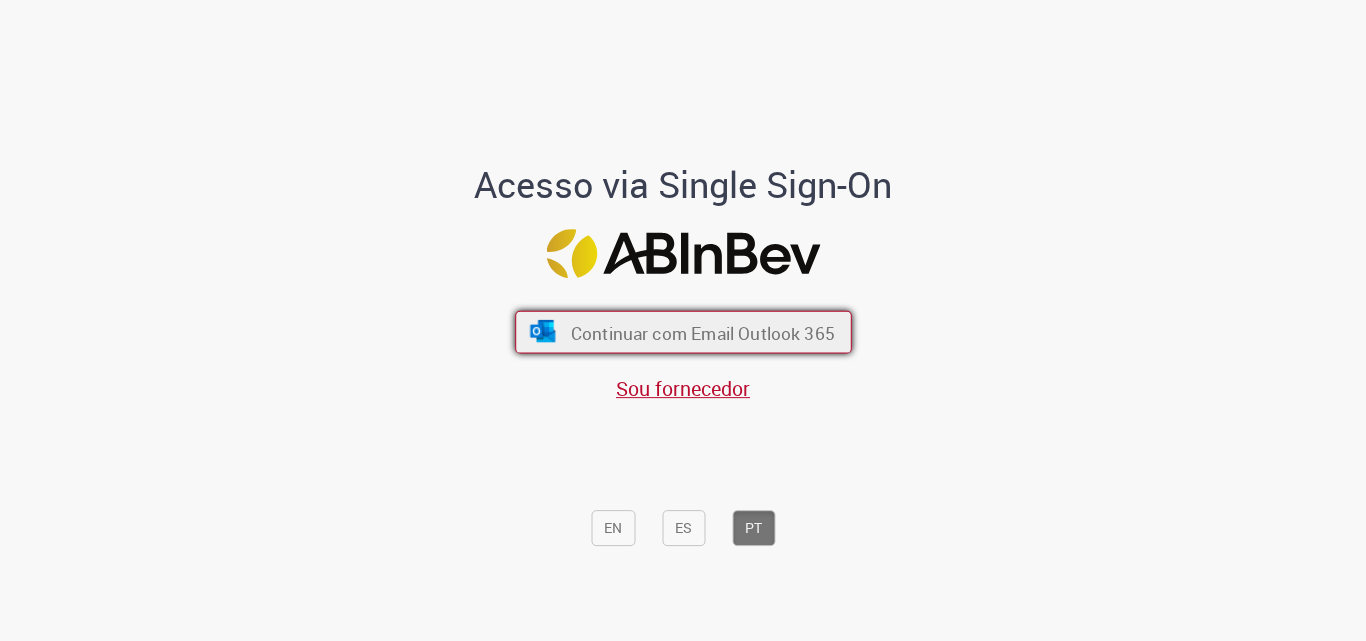 click on "Continuar com Email Outlook 365" at bounding box center (683, 332) 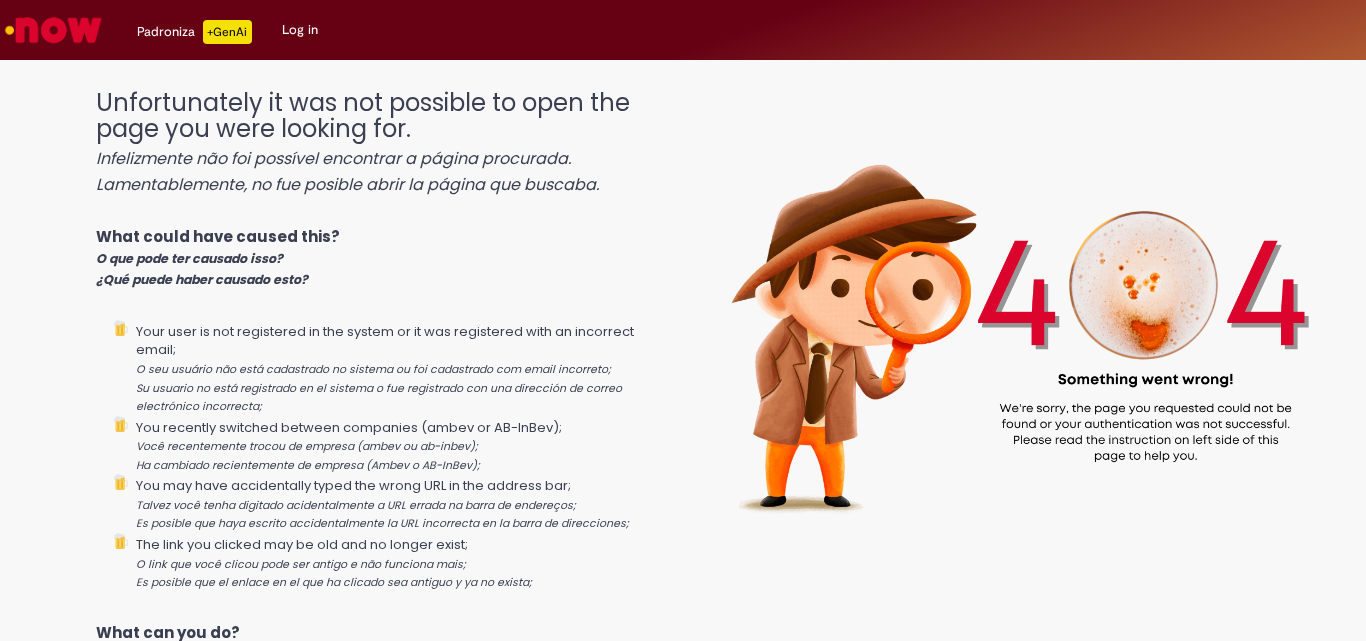 scroll, scrollTop: 0, scrollLeft: 0, axis: both 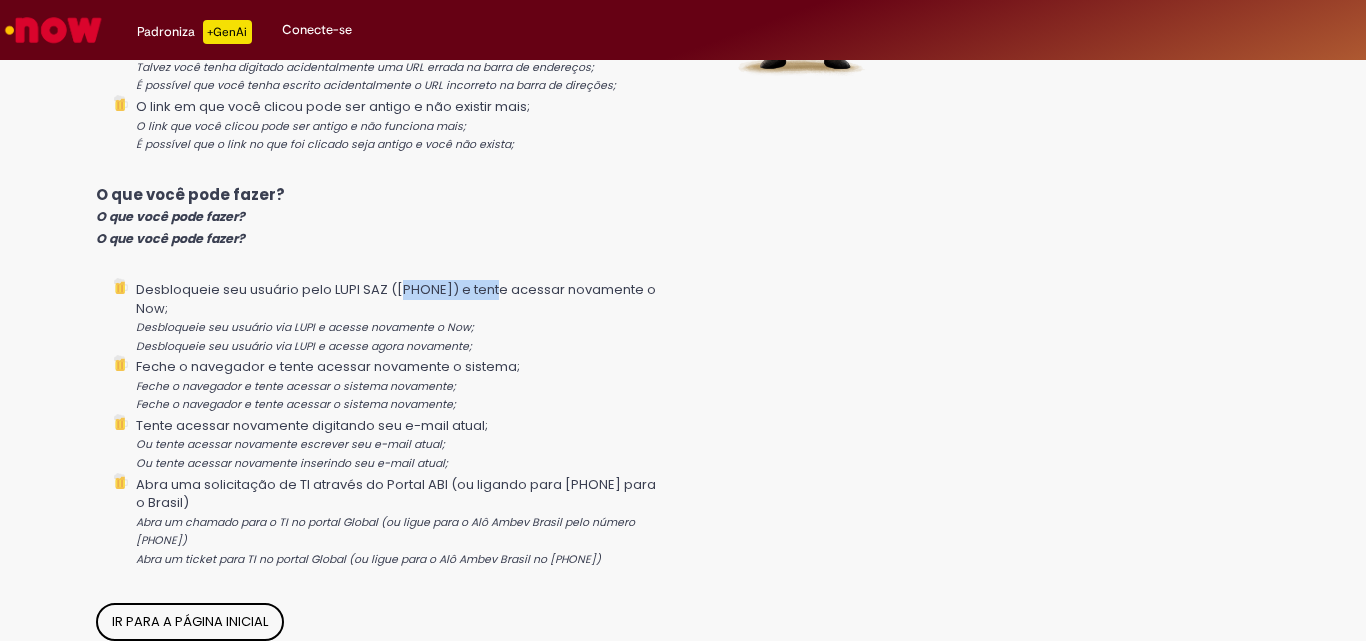 drag, startPoint x: 402, startPoint y: 289, endPoint x: 491, endPoint y: 294, distance: 89.140335 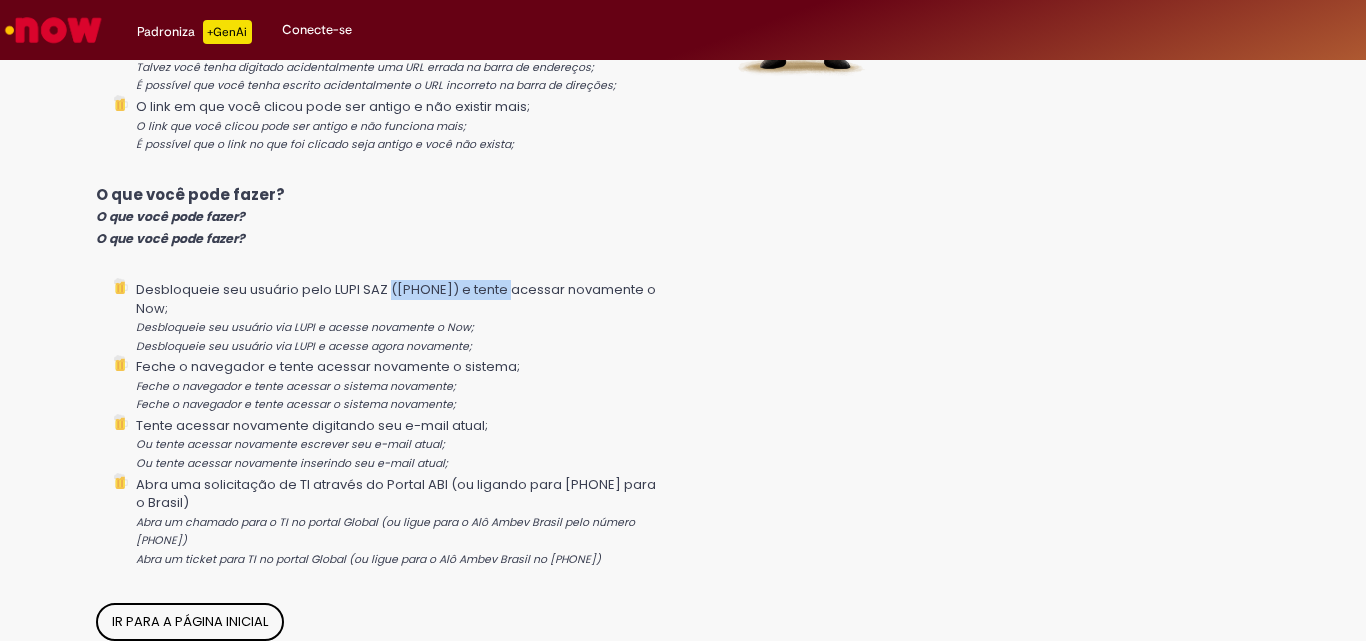 drag, startPoint x: 510, startPoint y: 282, endPoint x: 397, endPoint y: 289, distance: 113.216606 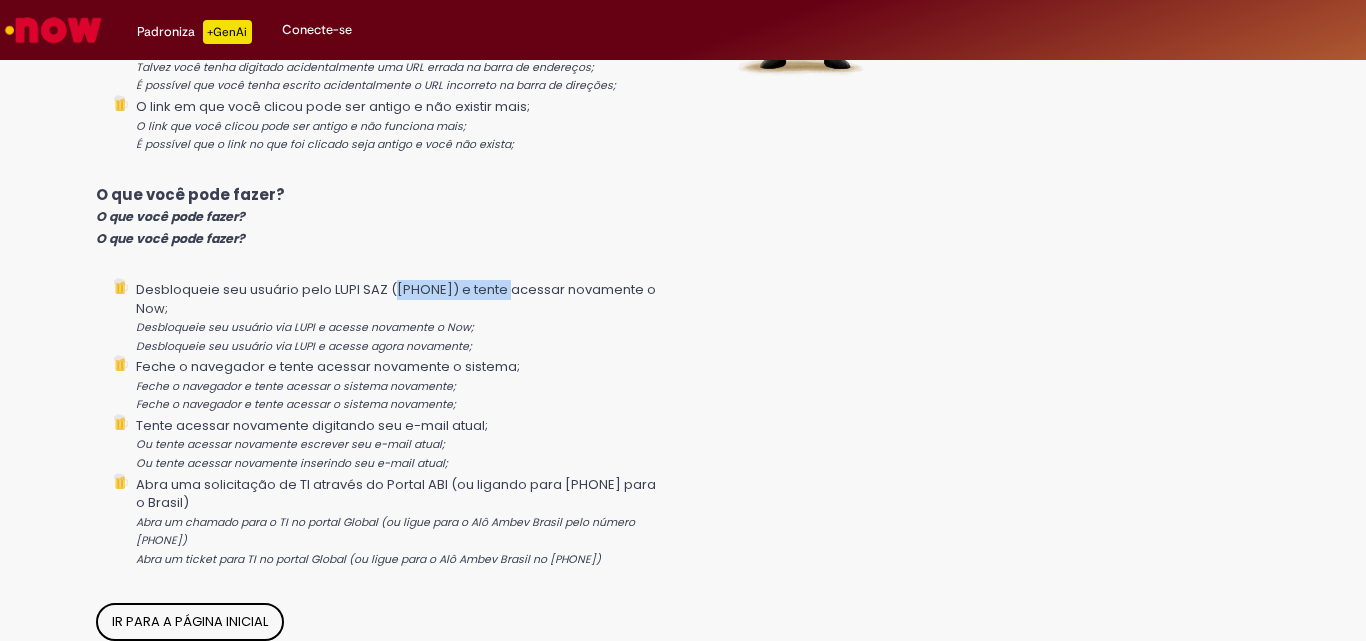 copy on "+55 800 042 0403)" 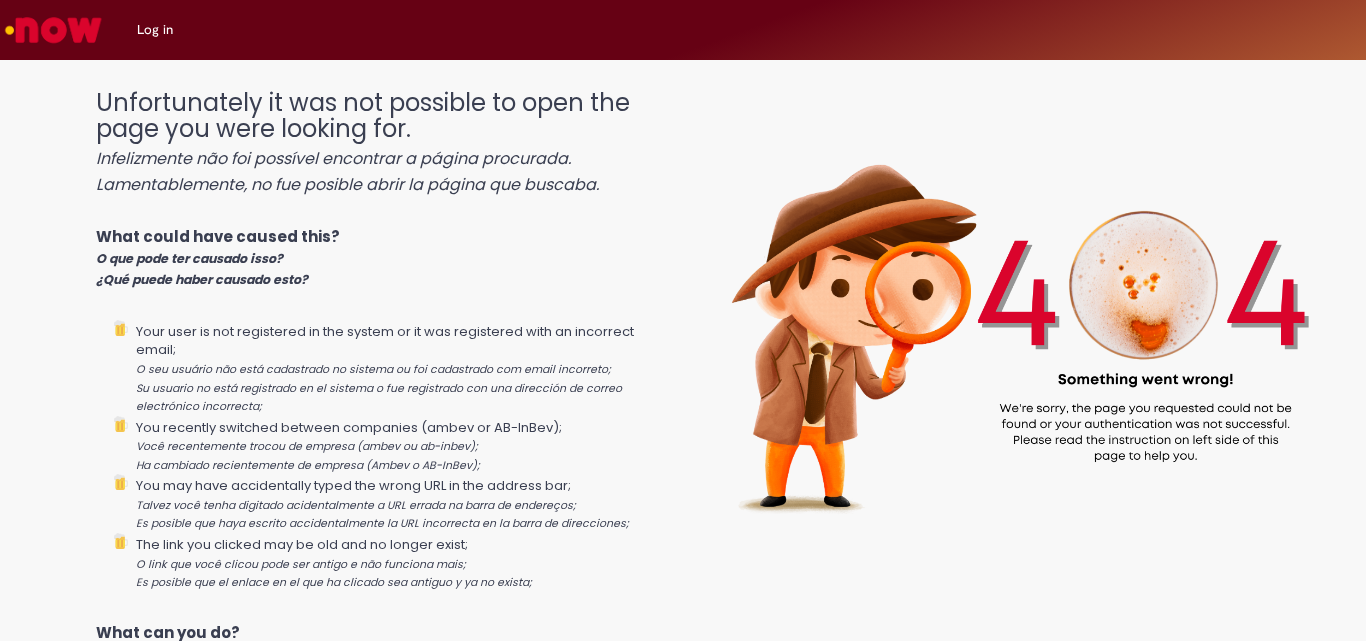 scroll, scrollTop: 0, scrollLeft: 0, axis: both 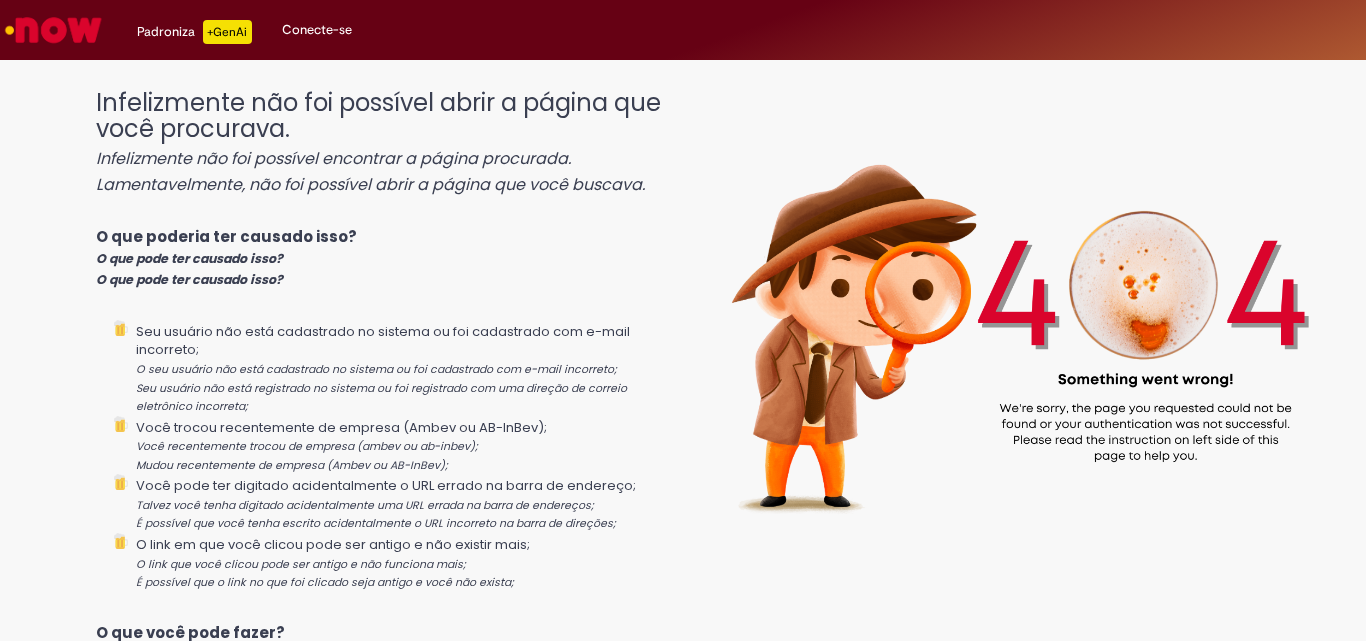 click at bounding box center (53, 30) 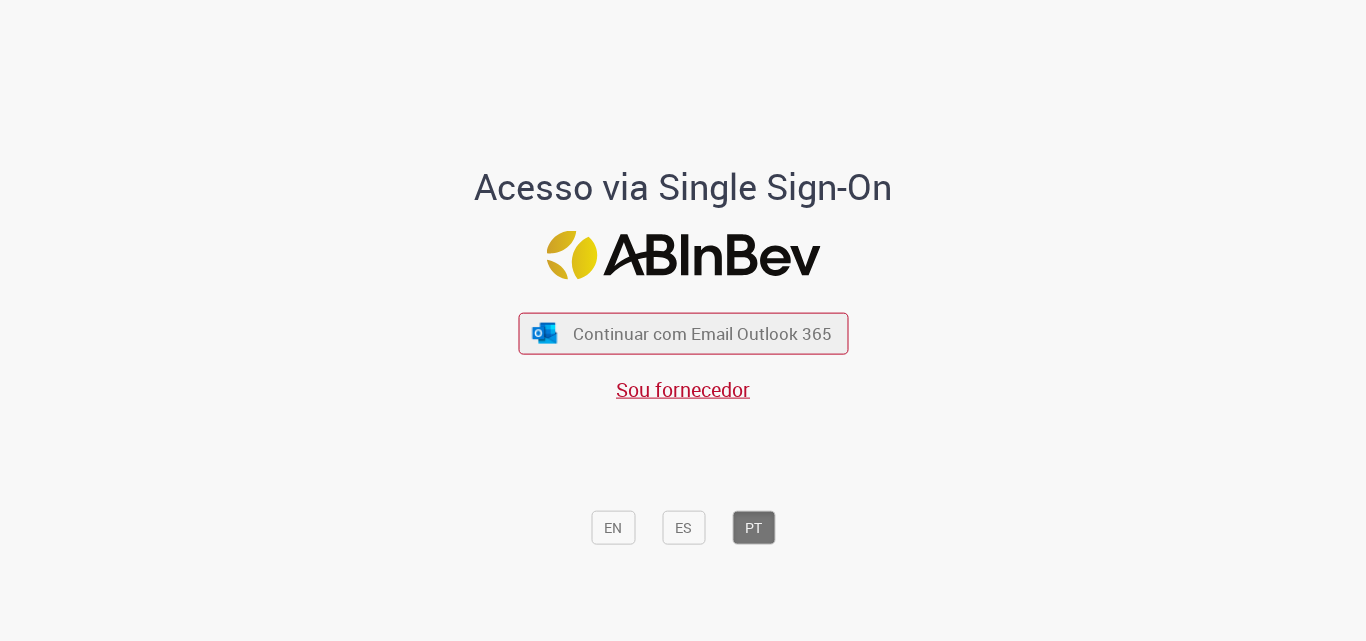 scroll, scrollTop: 0, scrollLeft: 0, axis: both 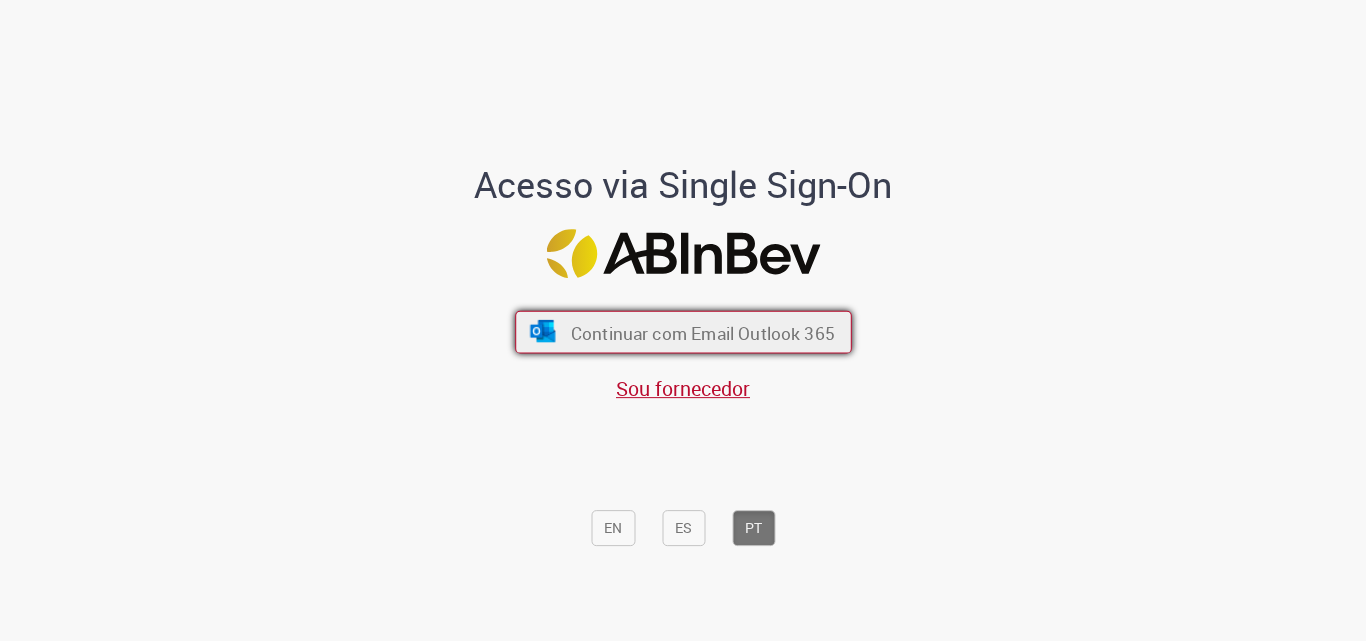 click on "Continuar com Email Outlook 365" at bounding box center [702, 332] 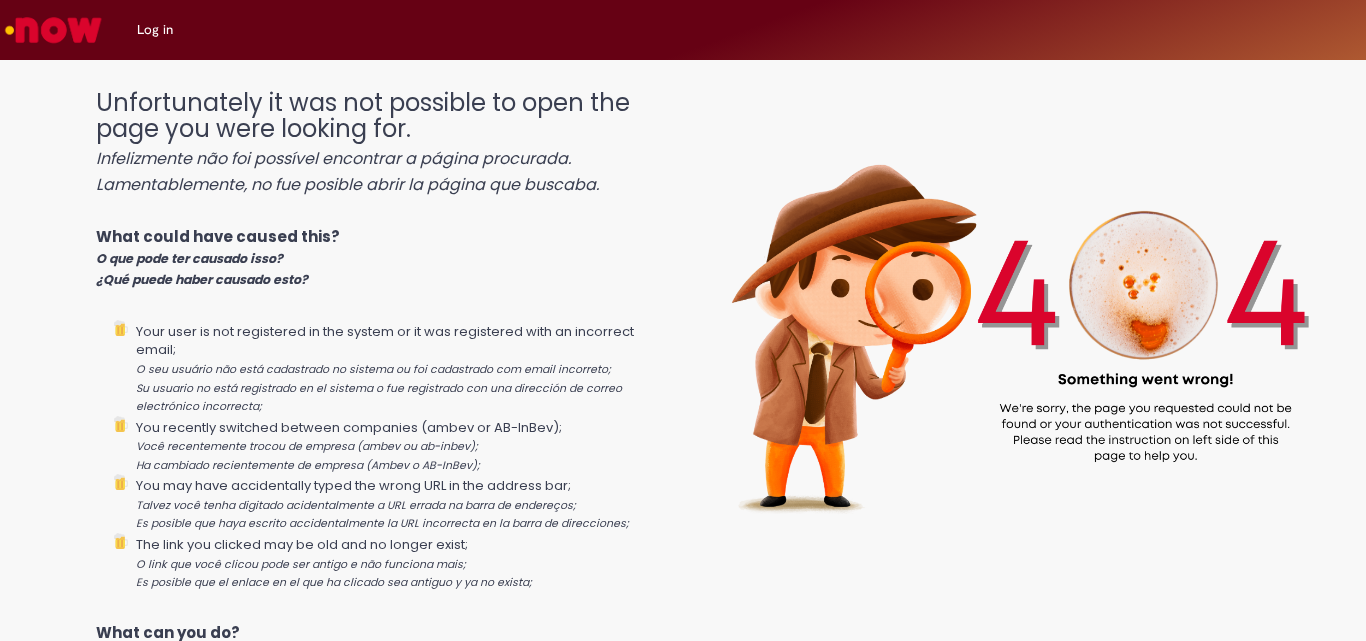 scroll, scrollTop: 0, scrollLeft: 0, axis: both 